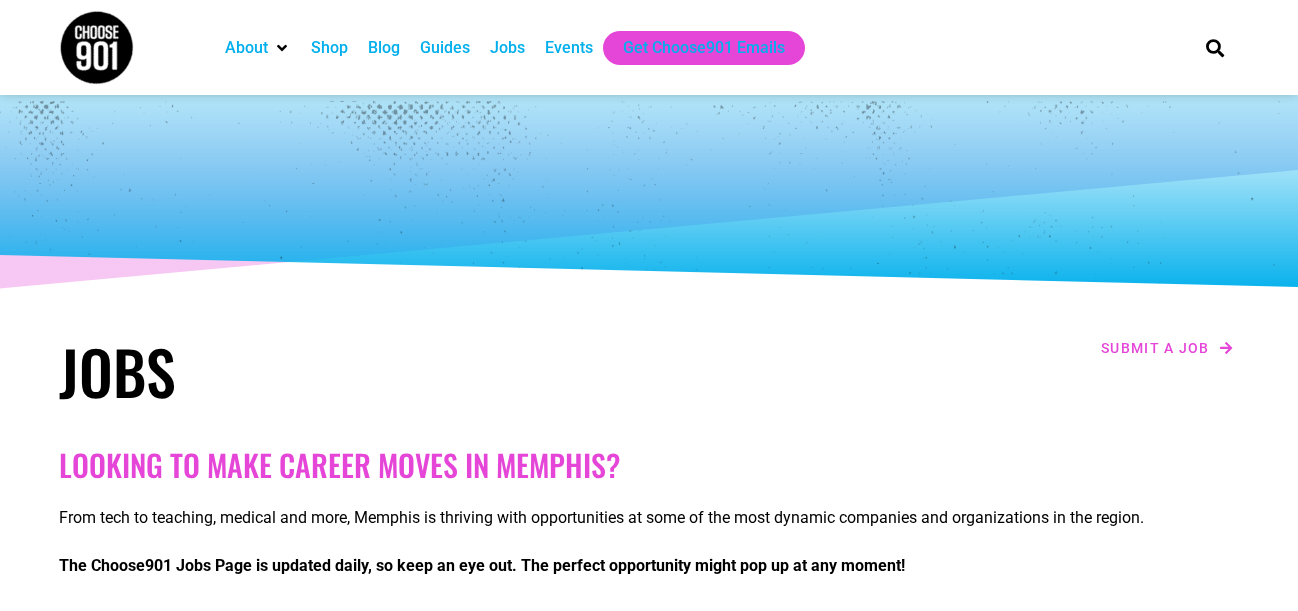 scroll, scrollTop: 0, scrollLeft: 0, axis: both 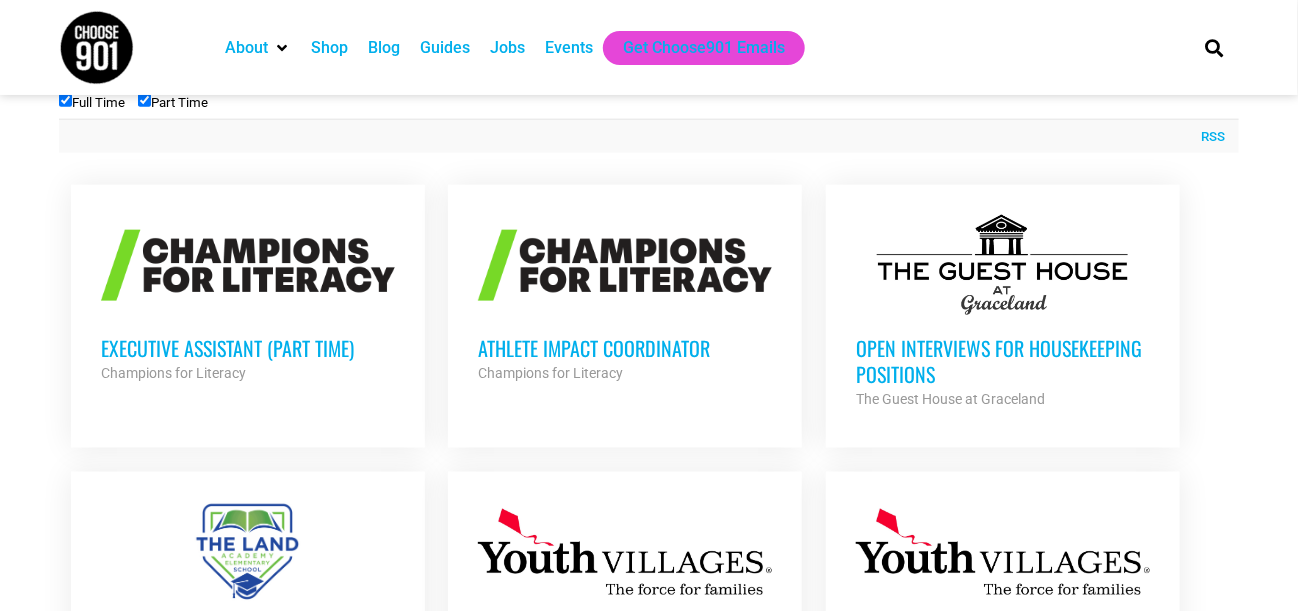 click on "Executive Assistant (Part Time)" at bounding box center (248, 348) 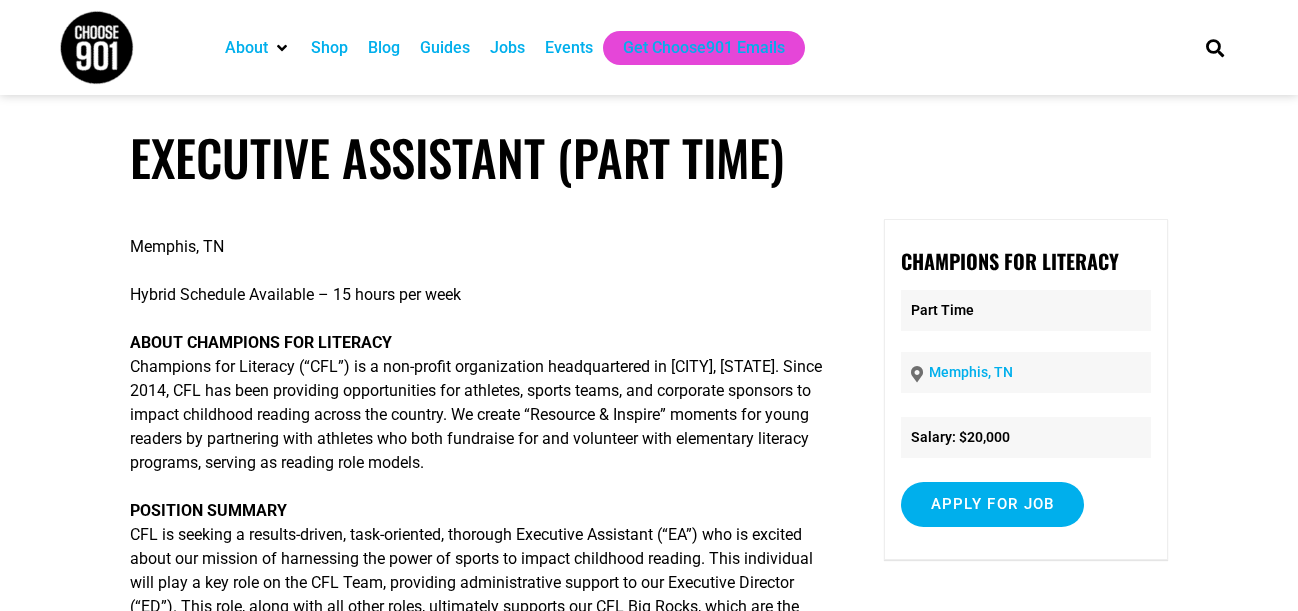 scroll, scrollTop: 0, scrollLeft: 0, axis: both 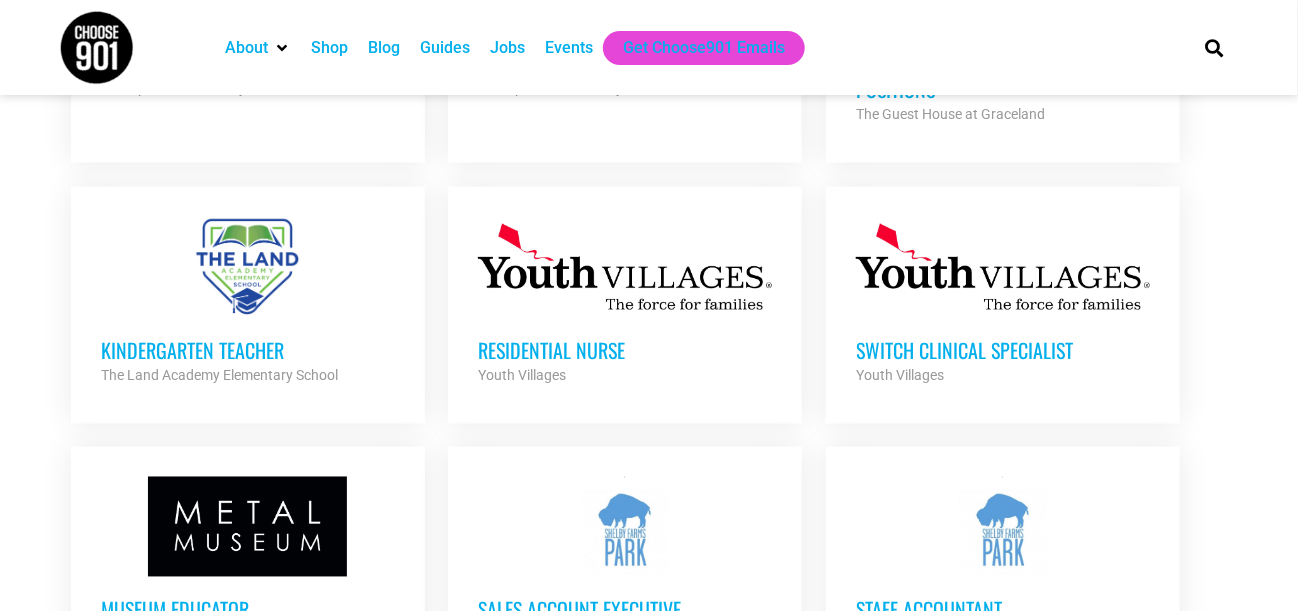 click on "SWITCH Clinical Specialist" at bounding box center [1003, 350] 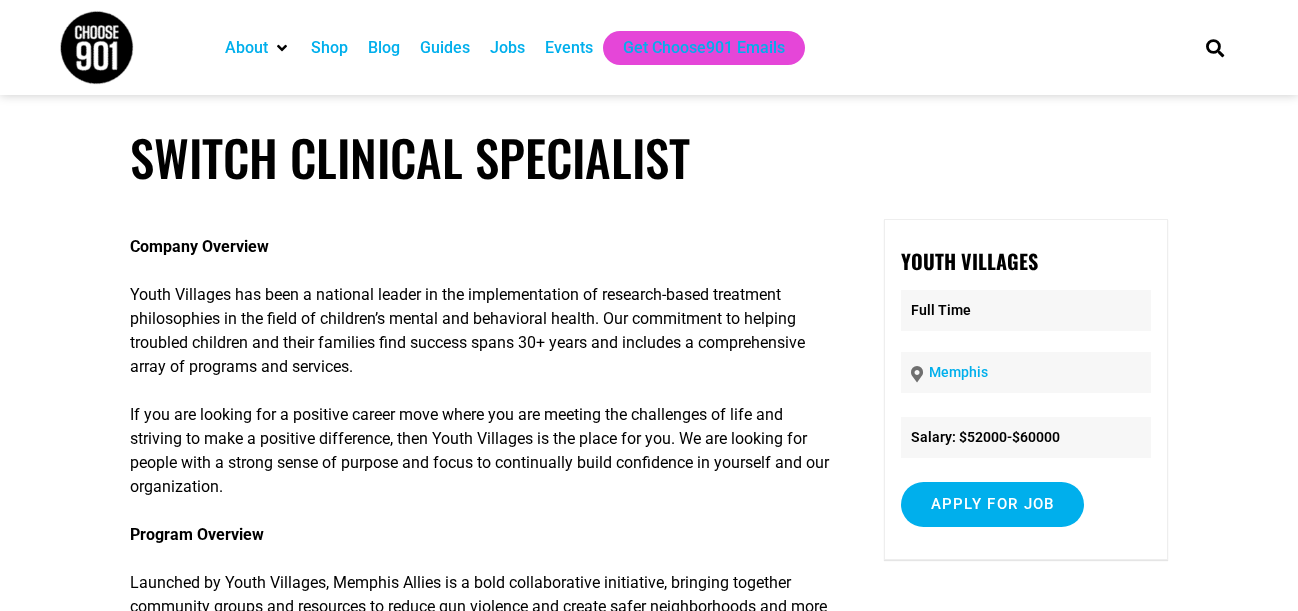 scroll, scrollTop: 0, scrollLeft: 0, axis: both 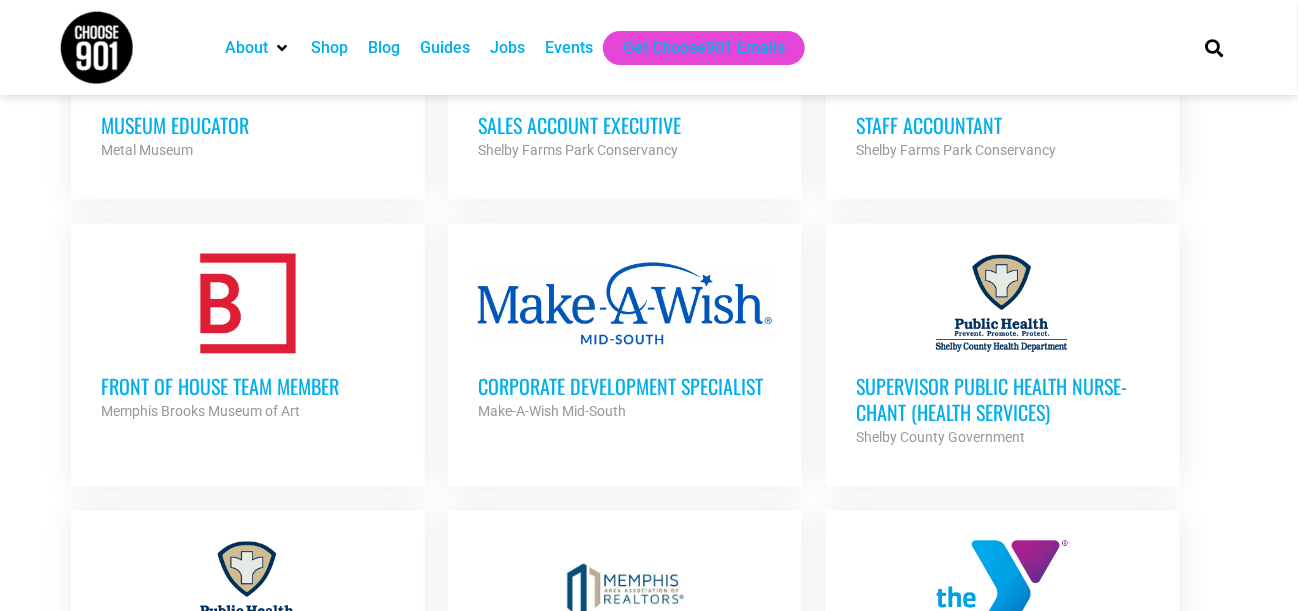 click on "Corporate Development Specialist" at bounding box center [625, 386] 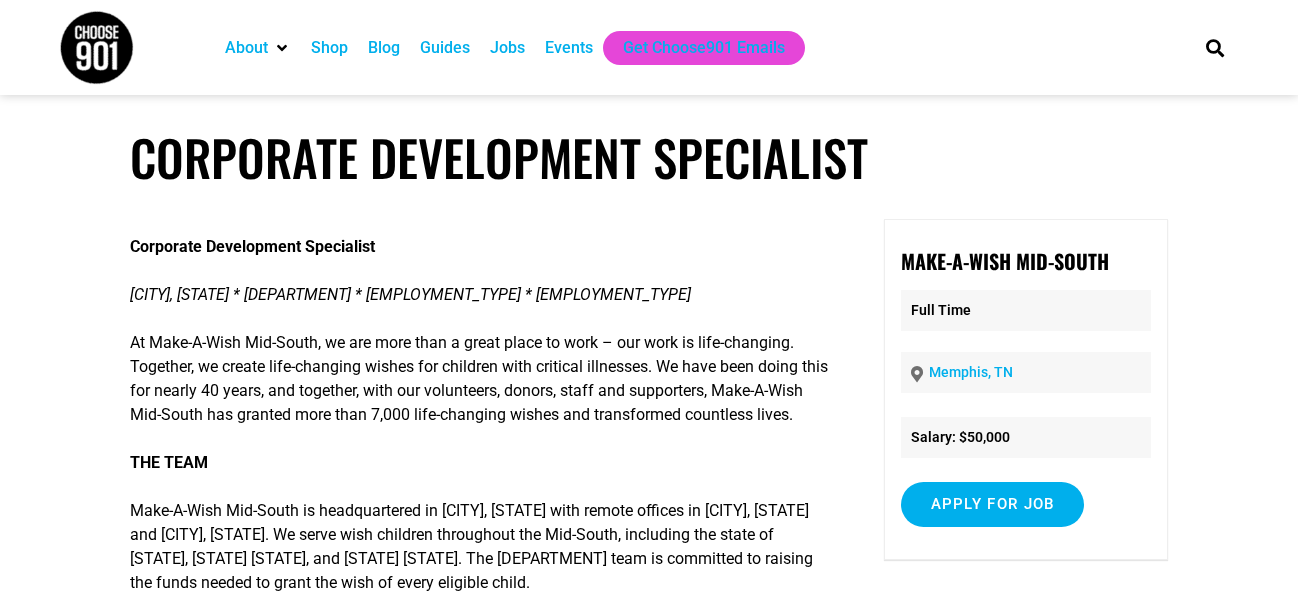 scroll, scrollTop: 0, scrollLeft: 0, axis: both 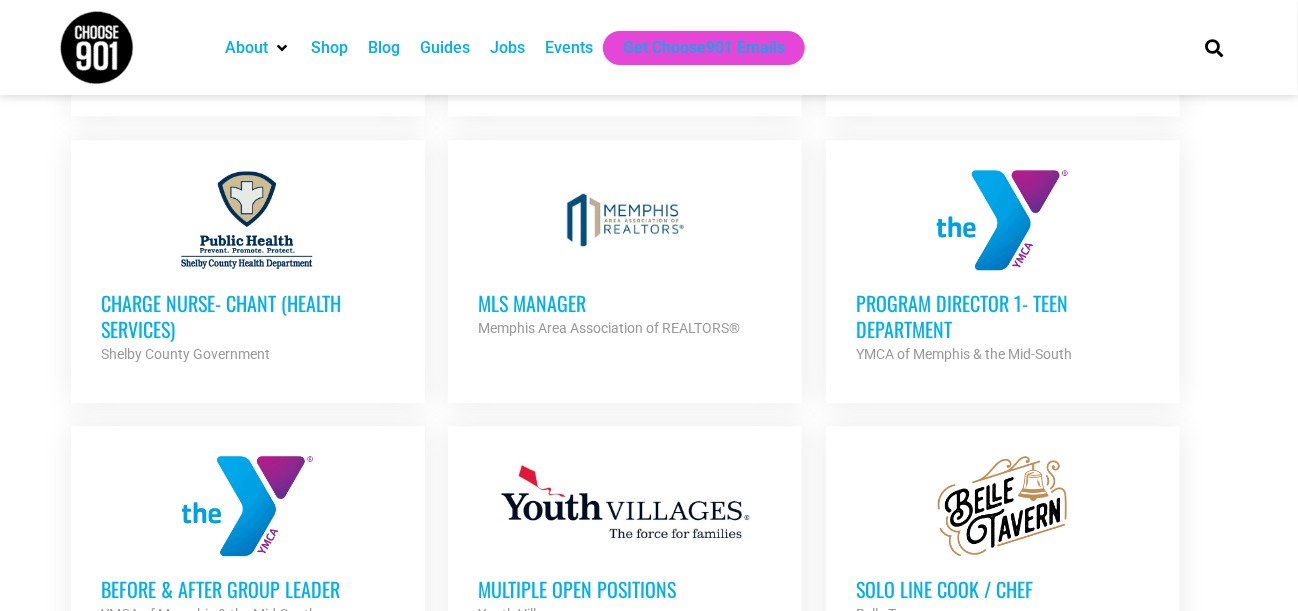 click on "MLS Manager" at bounding box center (625, 303) 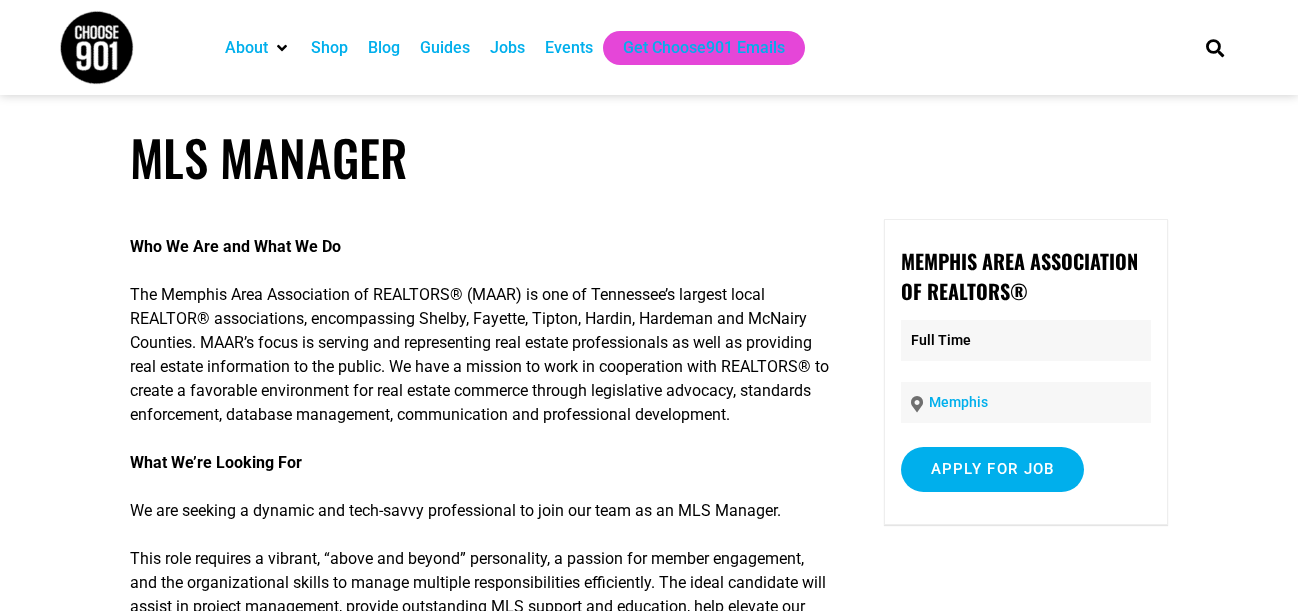scroll, scrollTop: 0, scrollLeft: 0, axis: both 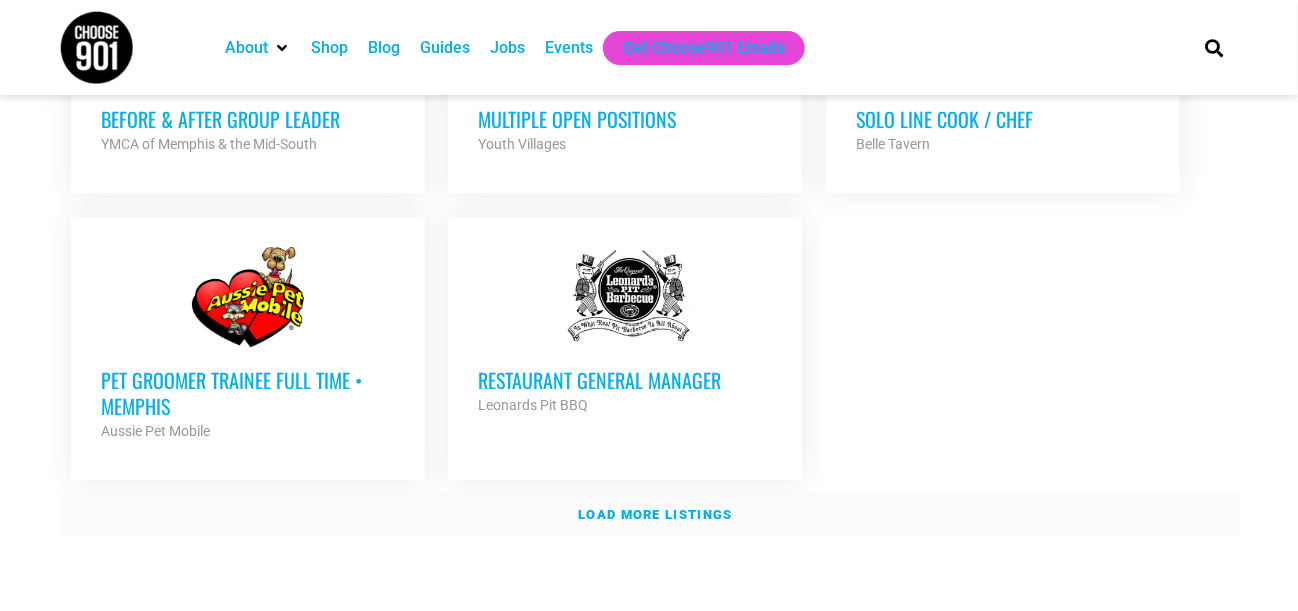 click on "Load more listings" at bounding box center (655, 514) 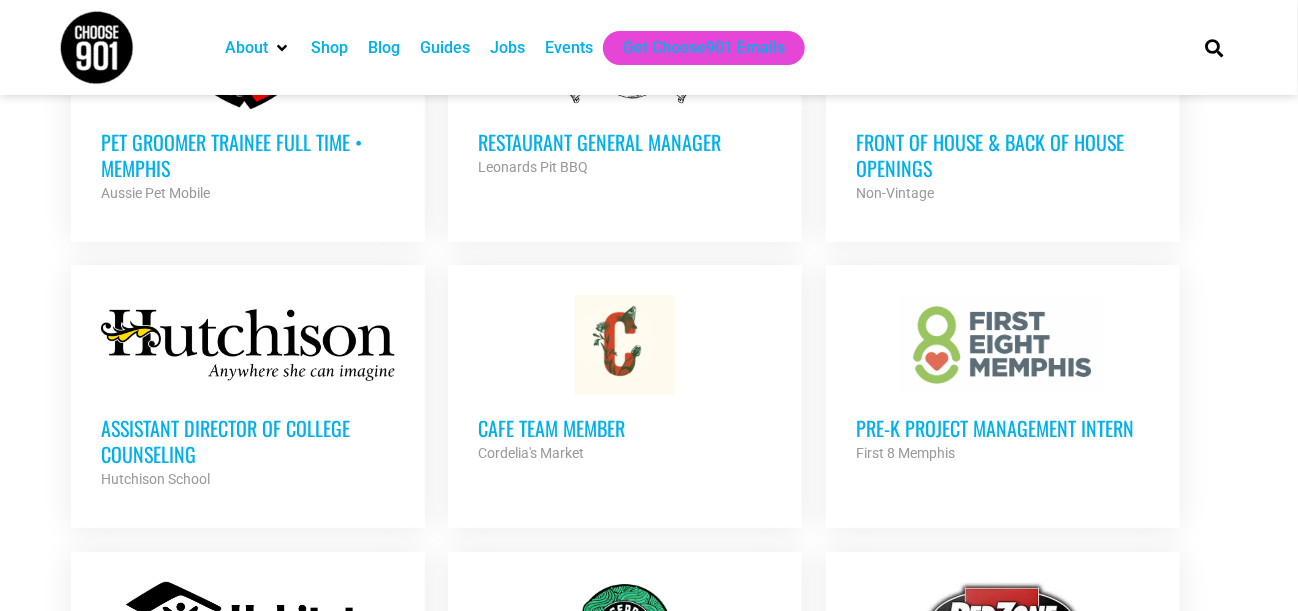 scroll, scrollTop: 2586, scrollLeft: 0, axis: vertical 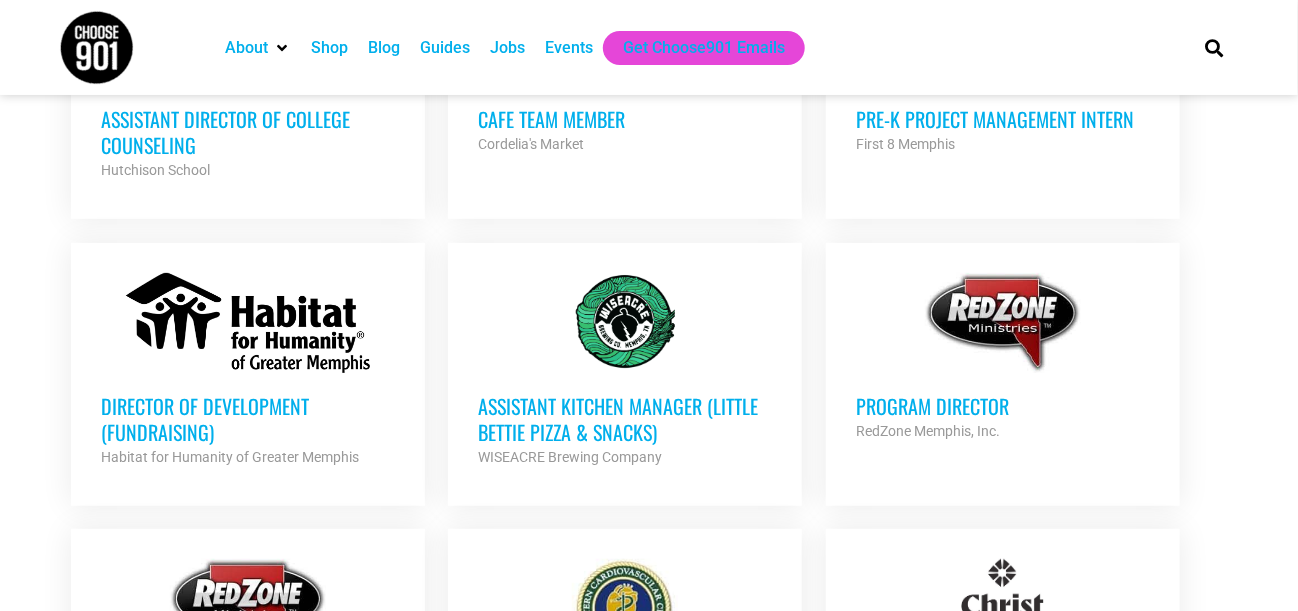 click on "Director of Development (Fundraising)" at bounding box center [248, 419] 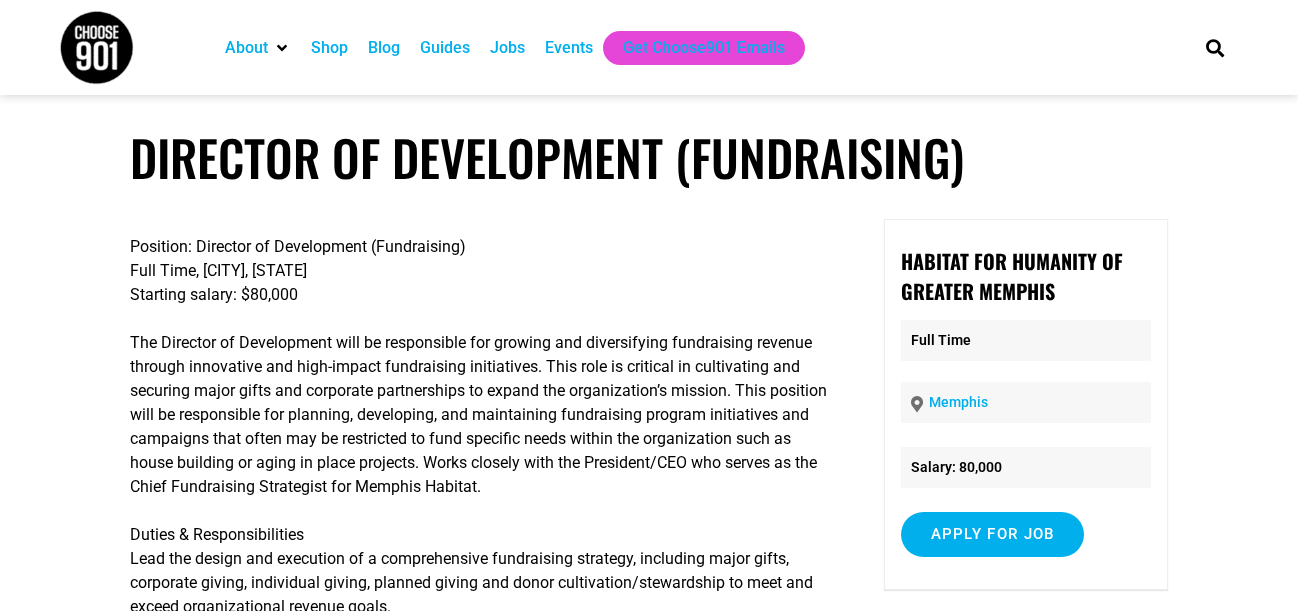 scroll, scrollTop: 0, scrollLeft: 0, axis: both 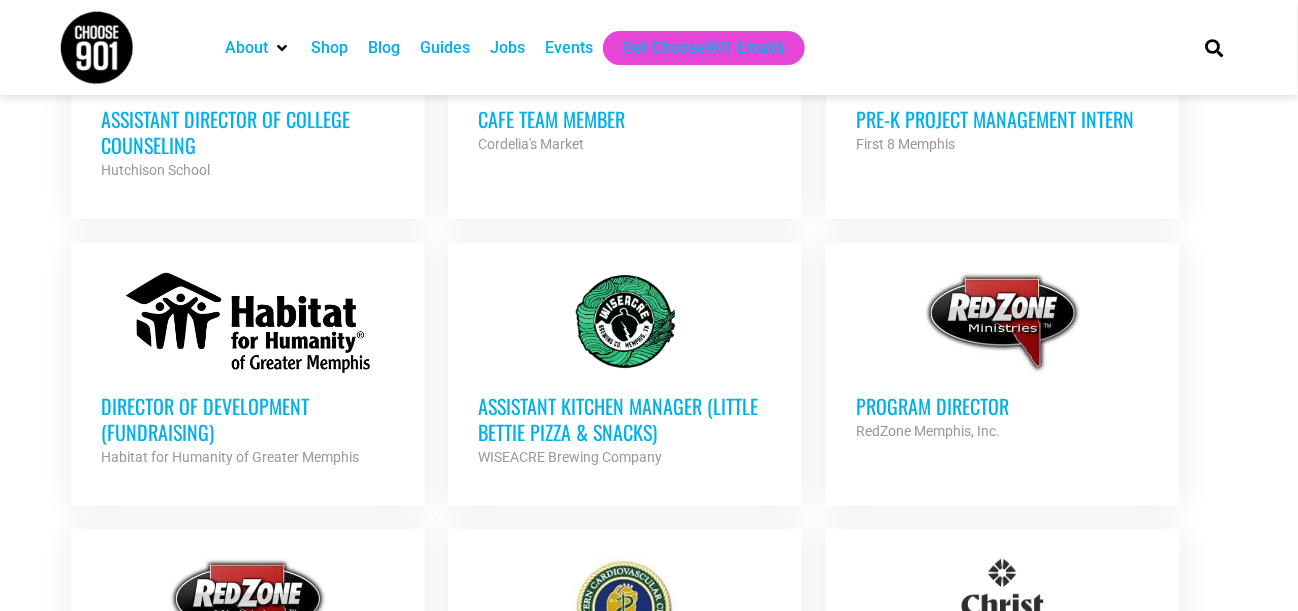 click on "Program Director" at bounding box center (1003, 406) 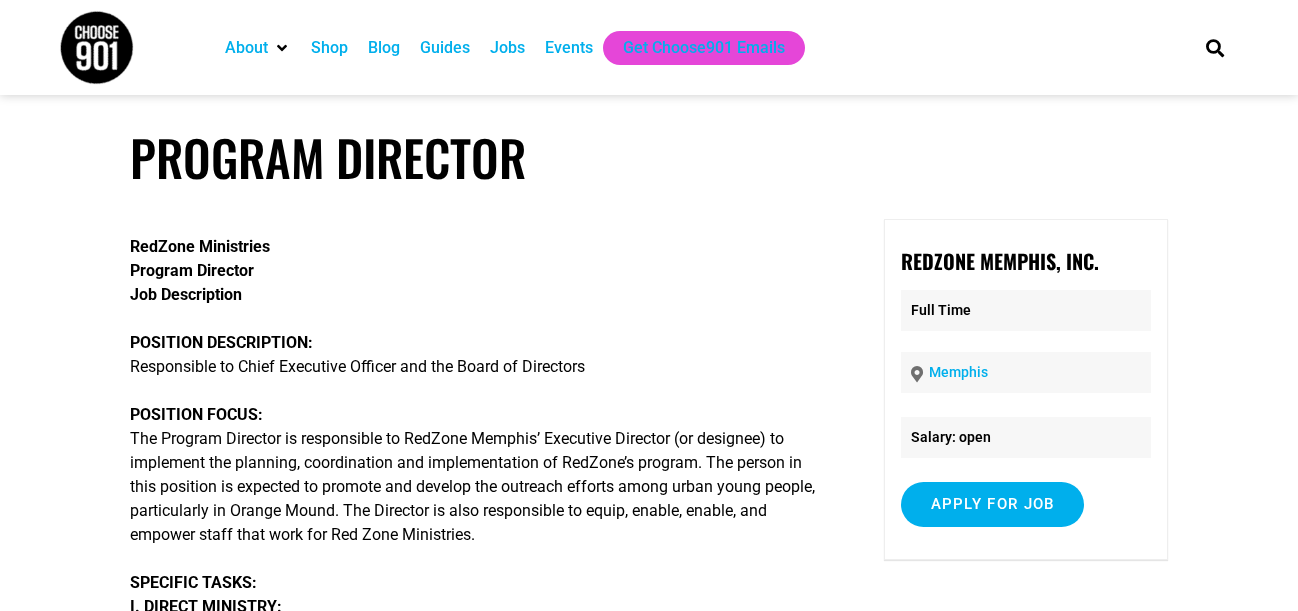 scroll, scrollTop: 0, scrollLeft: 0, axis: both 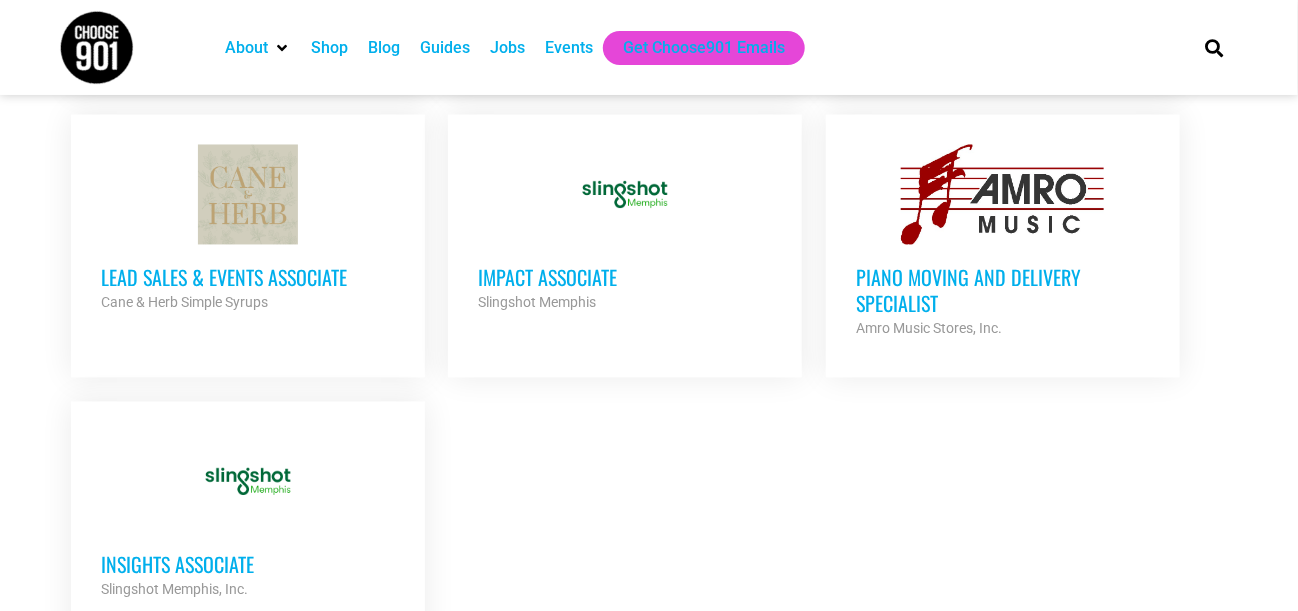 click on "Impact Associate" at bounding box center [625, 278] 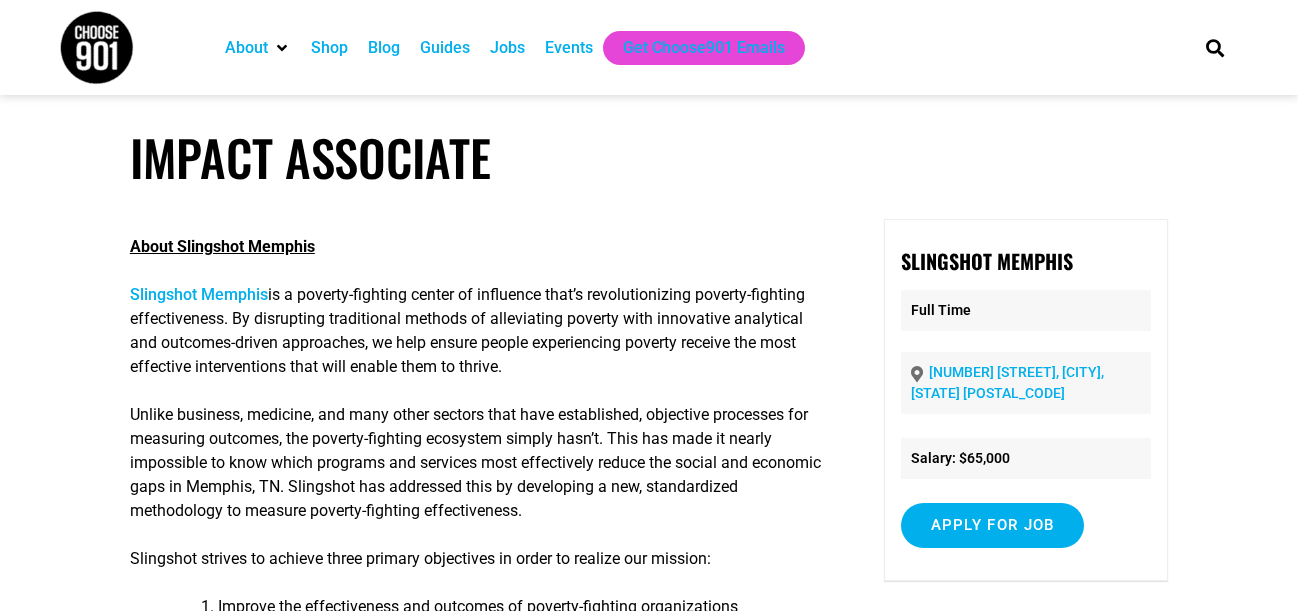 scroll, scrollTop: 0, scrollLeft: 0, axis: both 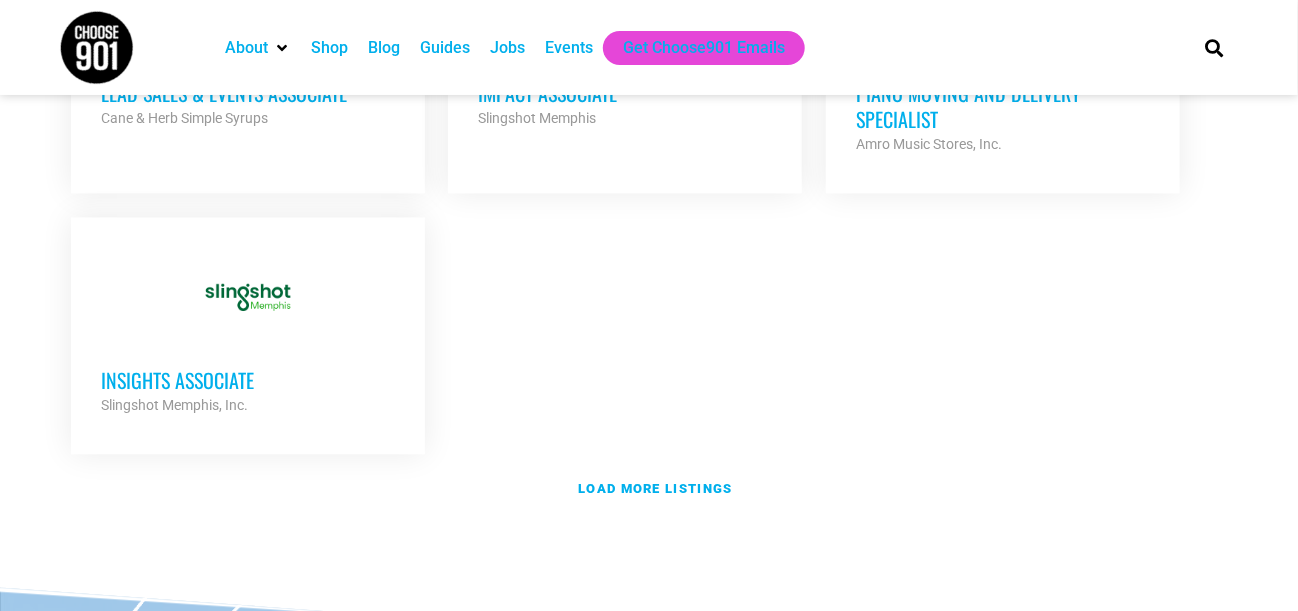 click on "Insights Associate" at bounding box center [248, 380] 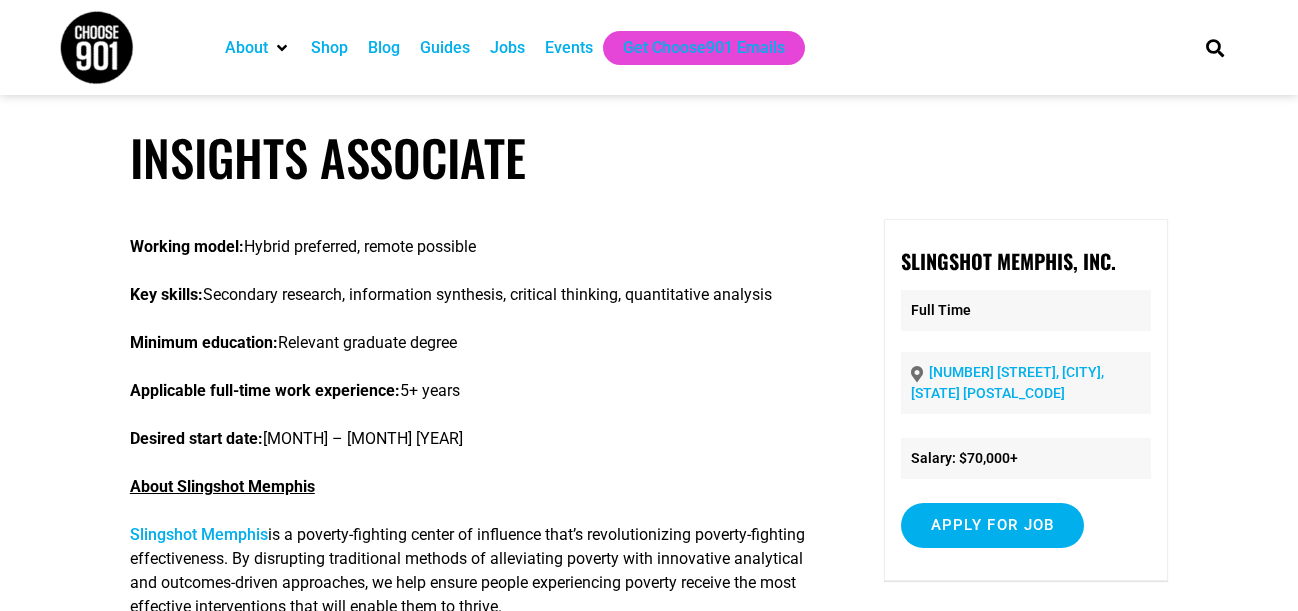 scroll, scrollTop: 0, scrollLeft: 0, axis: both 